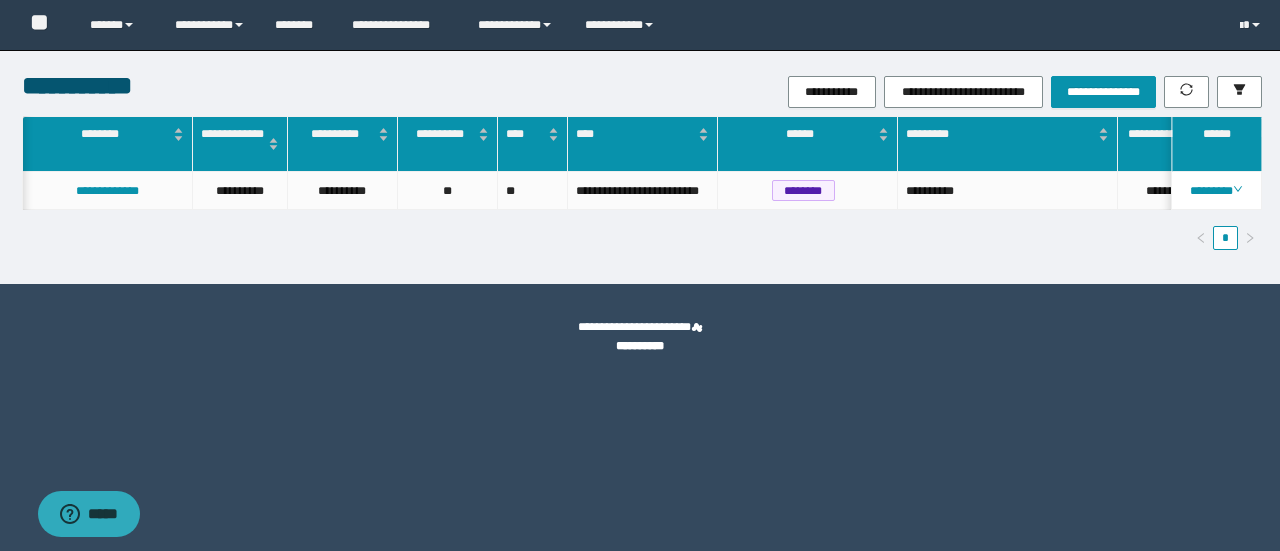 scroll, scrollTop: 0, scrollLeft: 0, axis: both 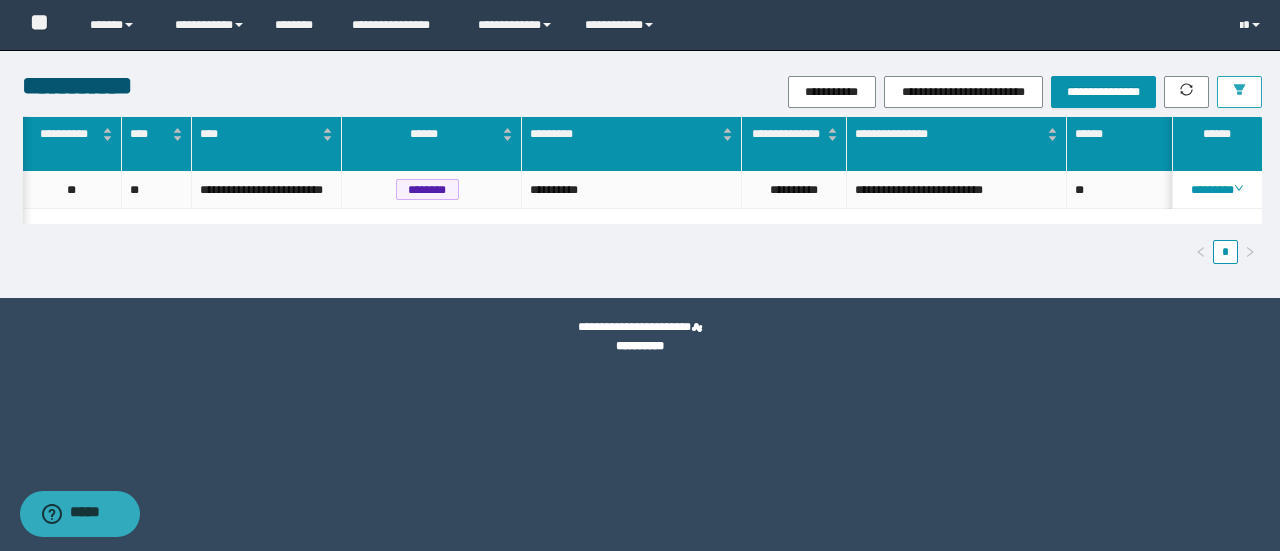 click at bounding box center [1239, 92] 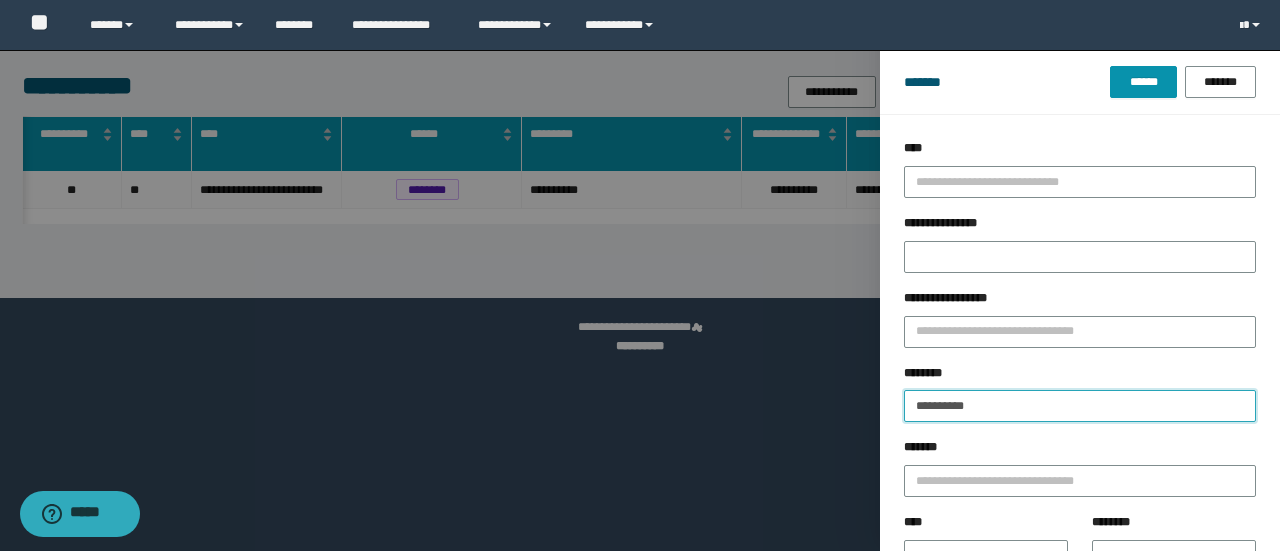 click on "**********" at bounding box center (1080, 406) 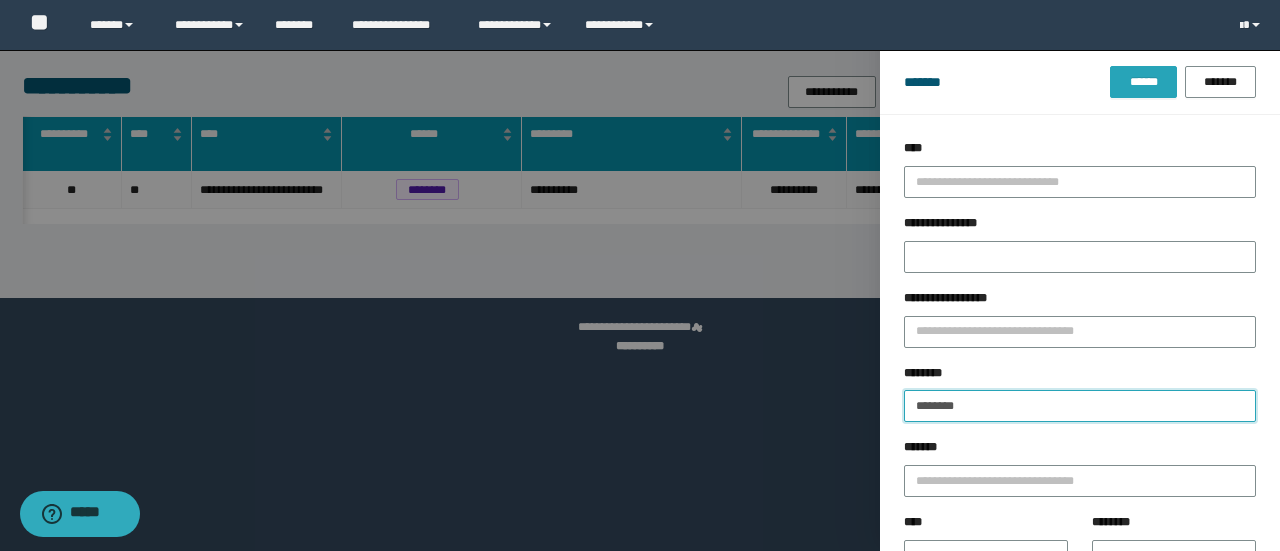 type on "********" 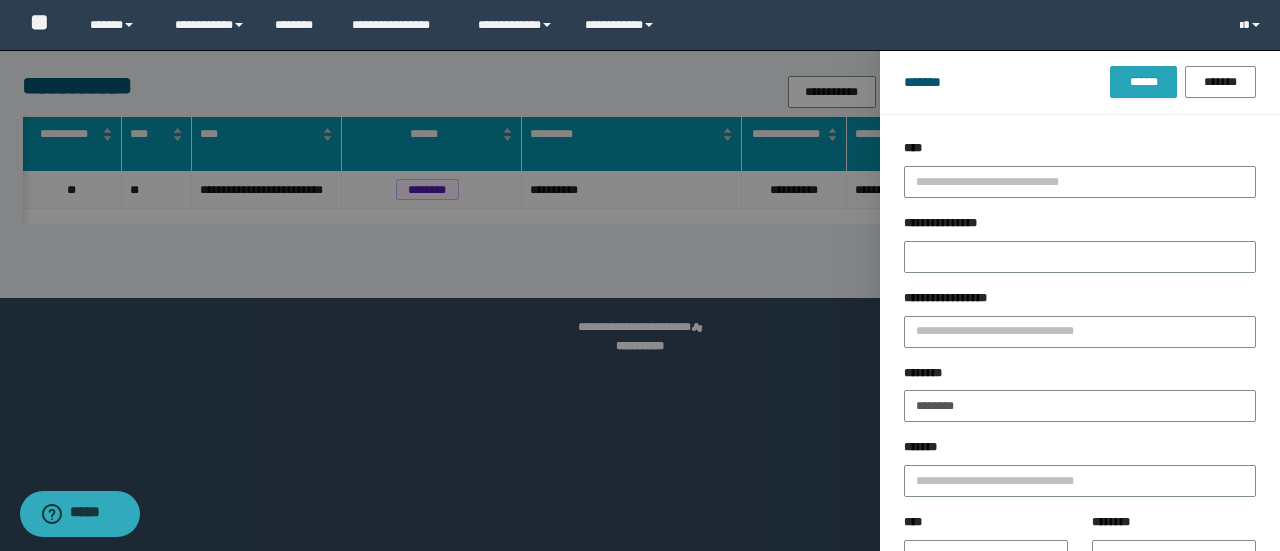 click on "******" at bounding box center [1143, 82] 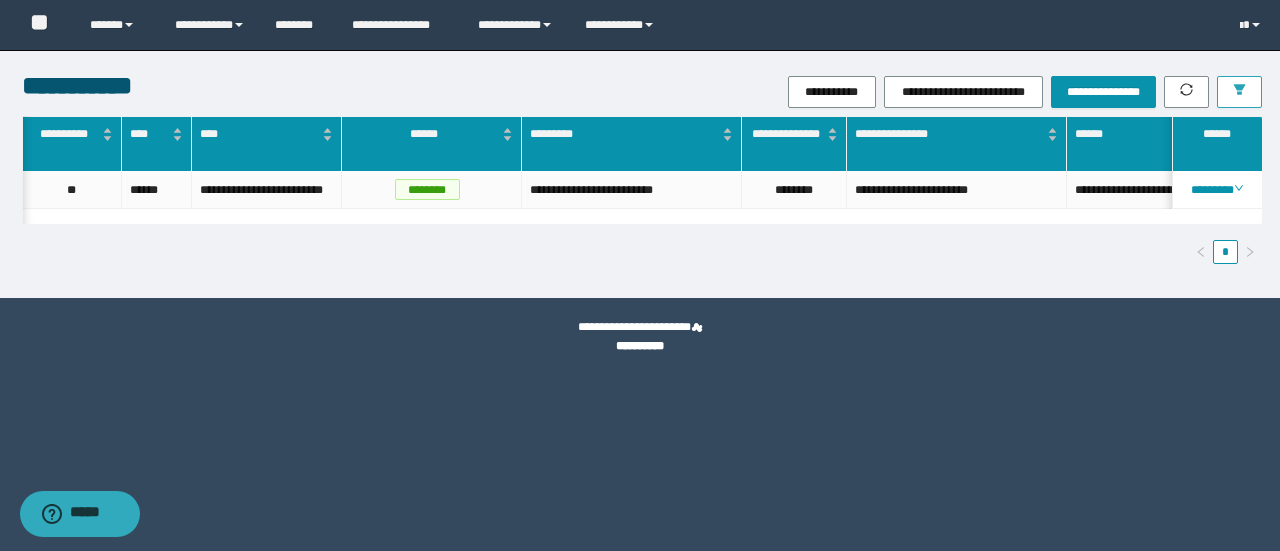 scroll, scrollTop: 0, scrollLeft: 0, axis: both 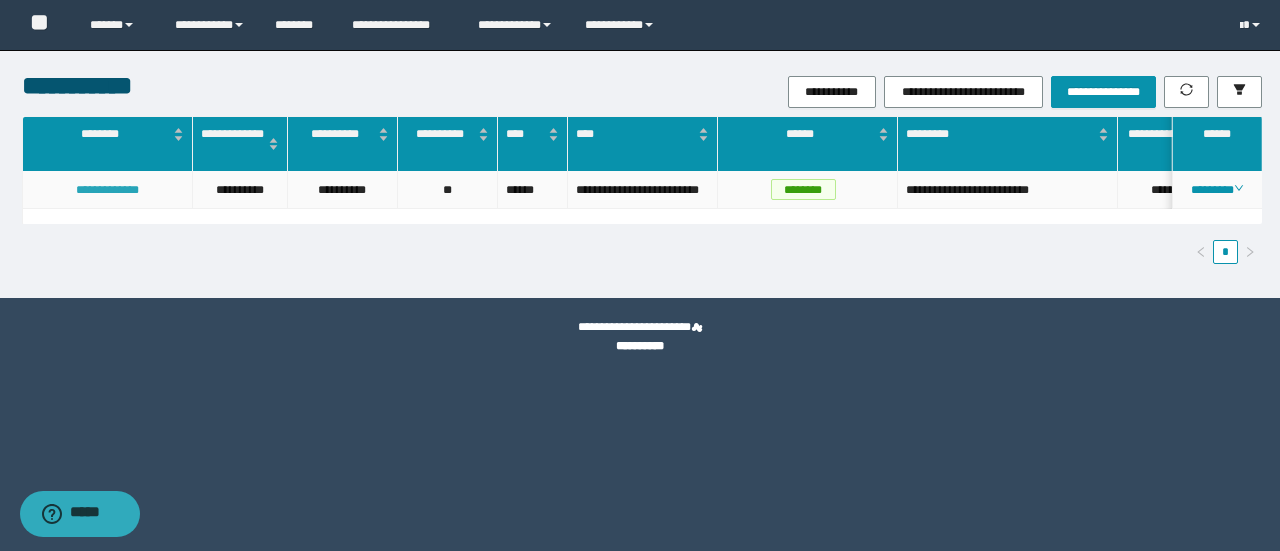 click on "**********" at bounding box center [107, 190] 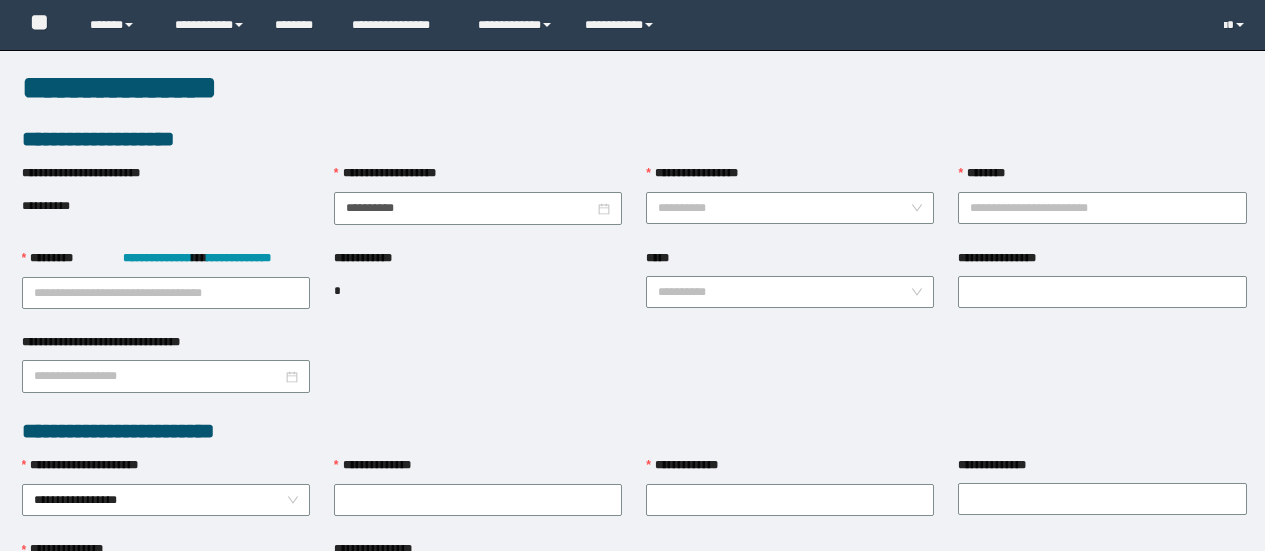 scroll, scrollTop: 0, scrollLeft: 0, axis: both 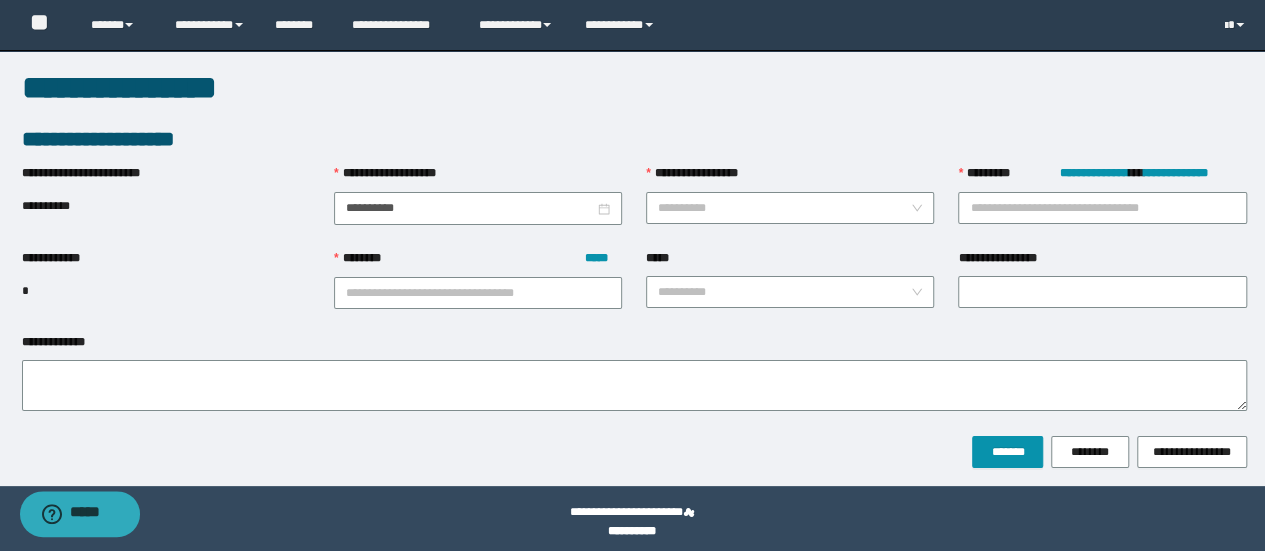 click on "**********" at bounding box center (1102, 206) 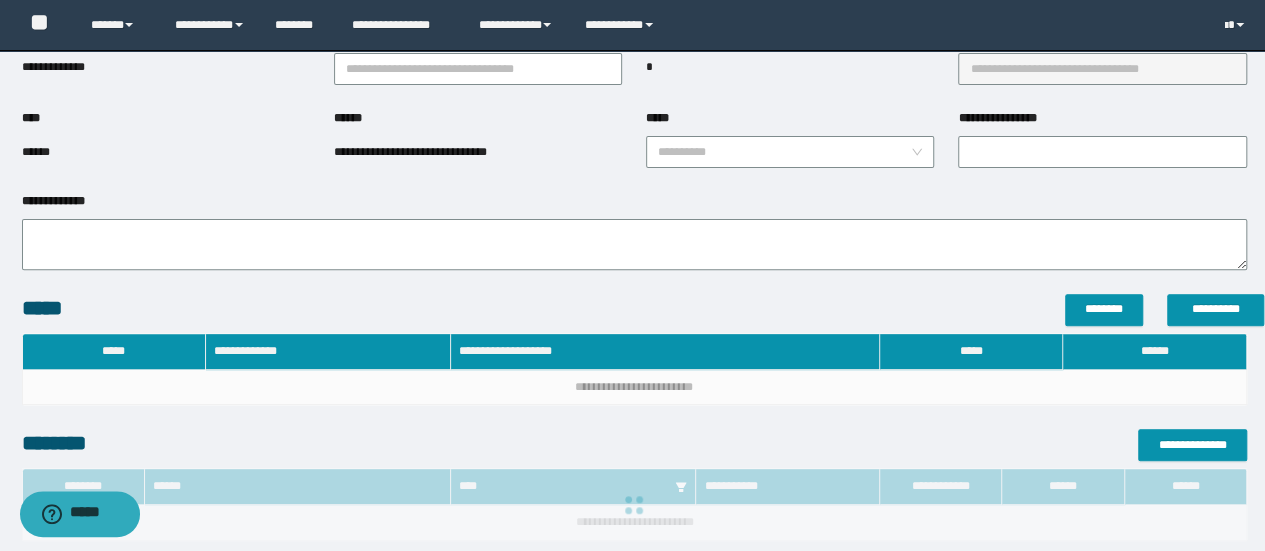 type on "**********" 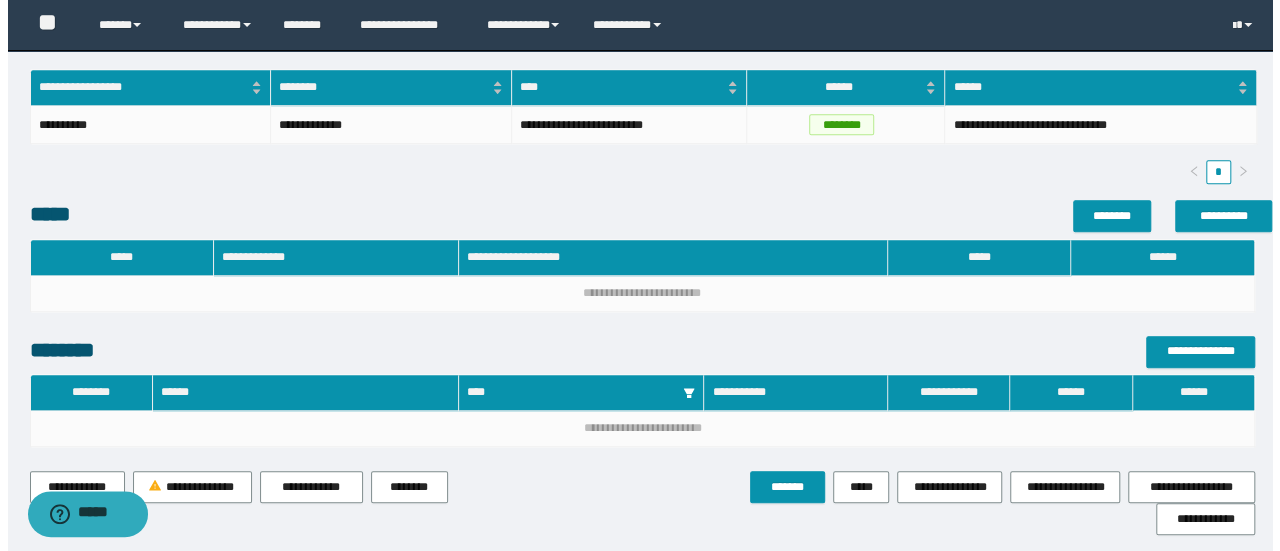 scroll, scrollTop: 728, scrollLeft: 0, axis: vertical 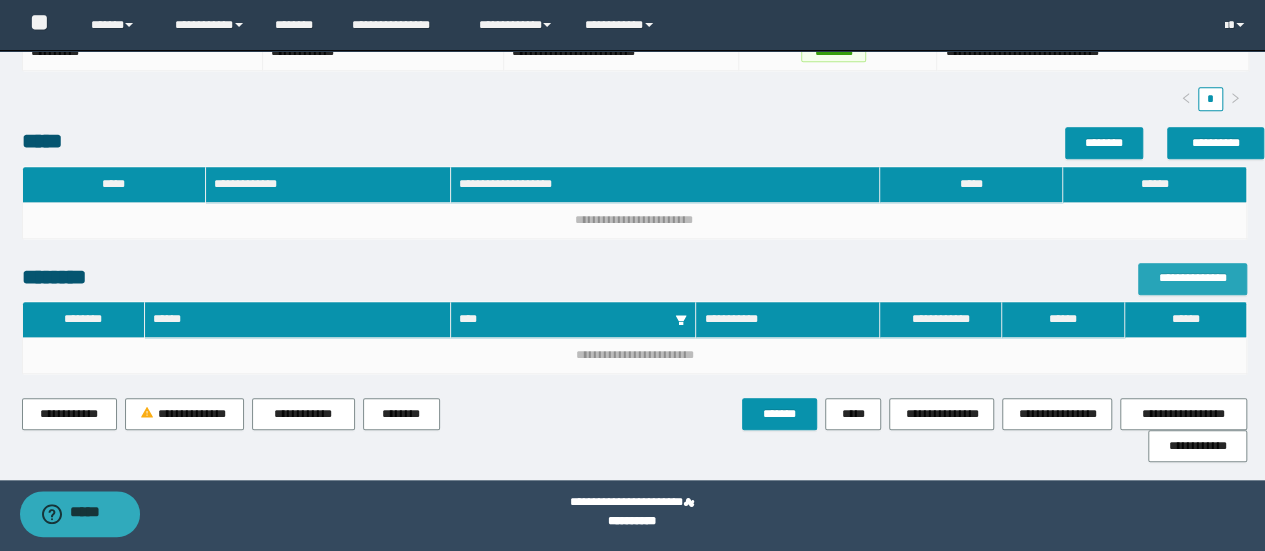 click on "**********" at bounding box center [1192, 278] 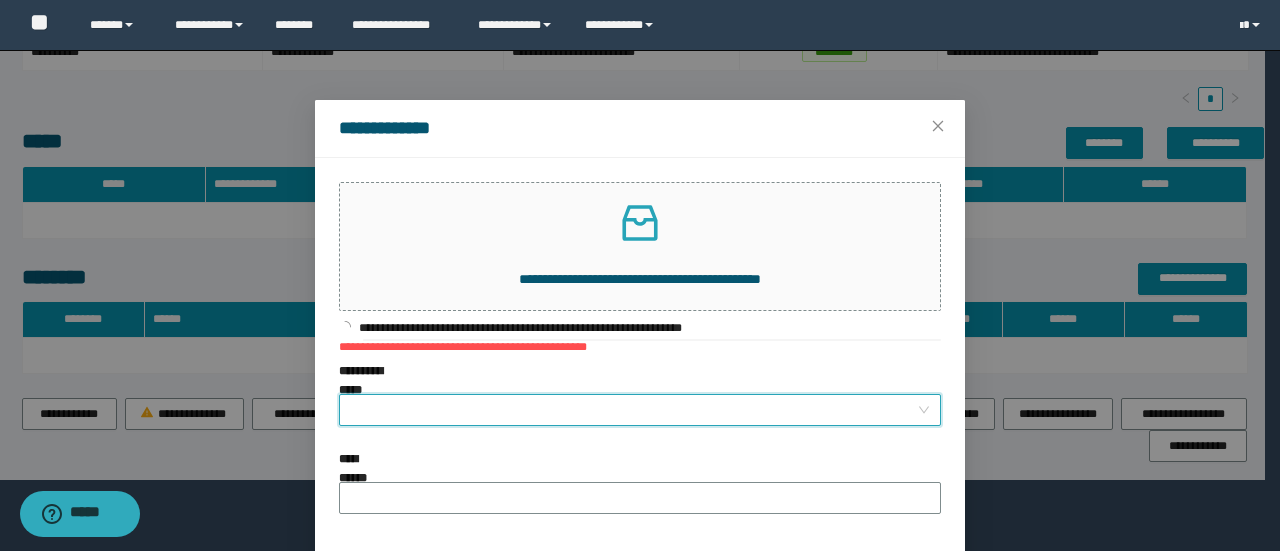click on "**********" at bounding box center (634, 410) 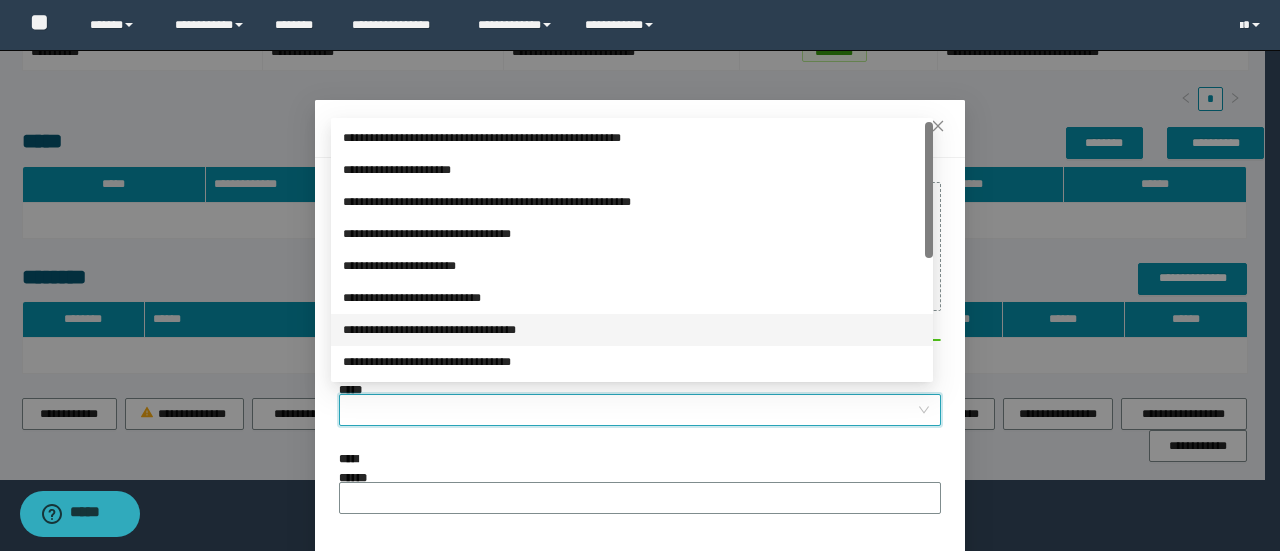 scroll, scrollTop: 224, scrollLeft: 0, axis: vertical 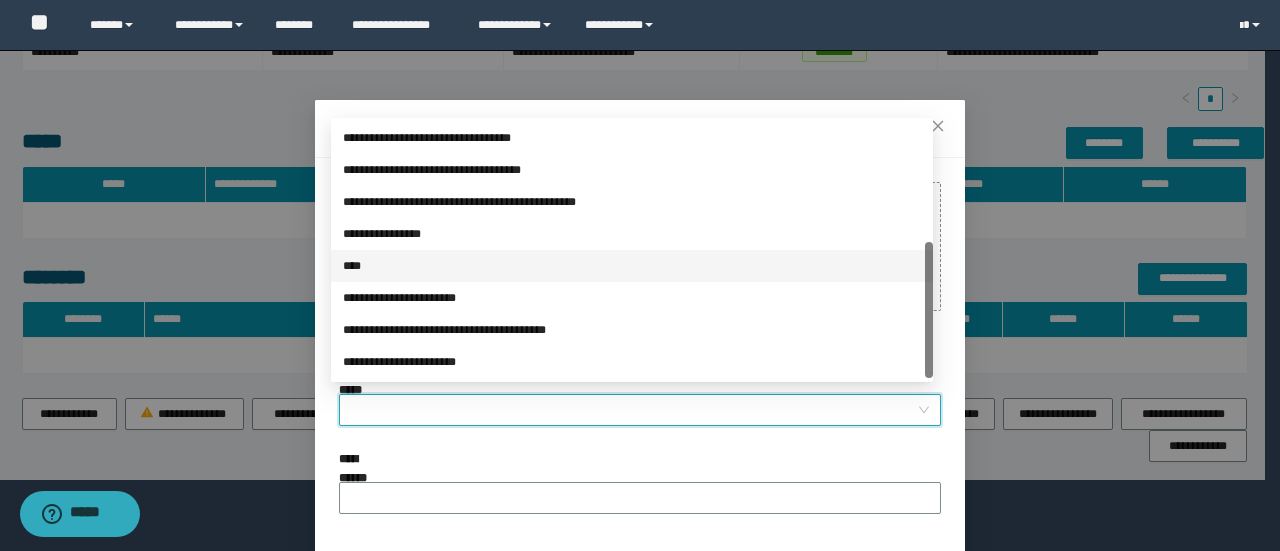 click on "****" at bounding box center (632, 266) 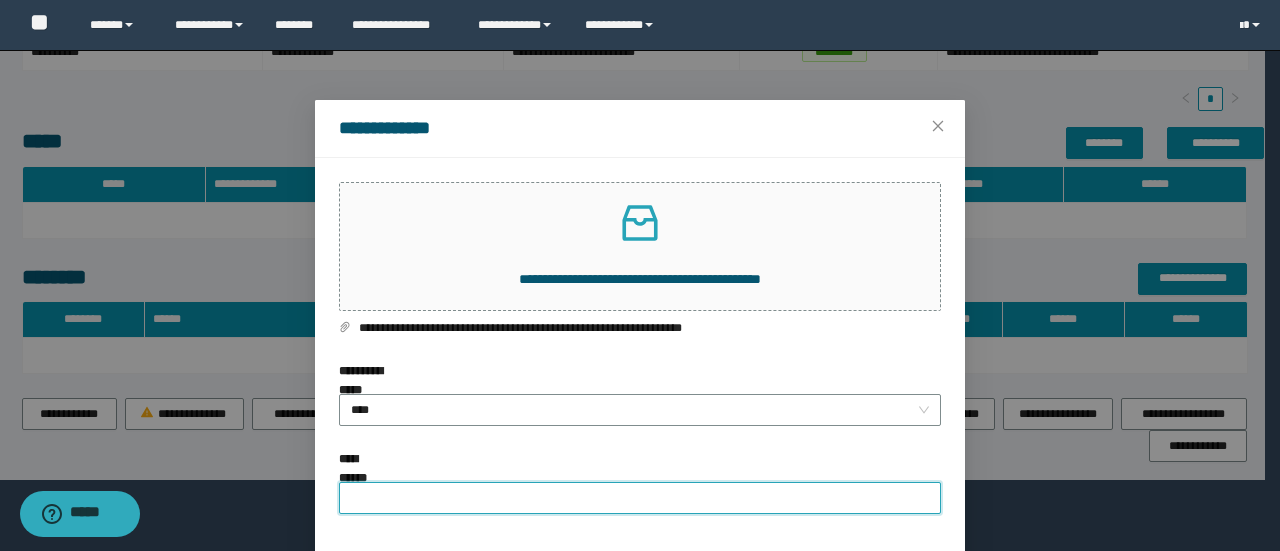 click on "**********" at bounding box center [640, 498] 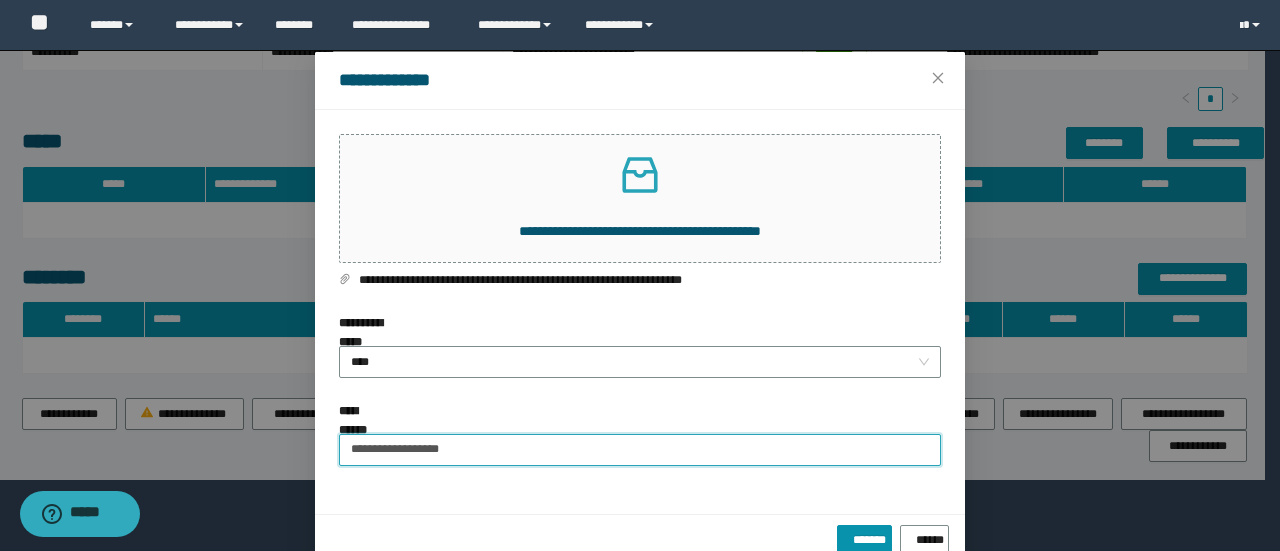 scroll, scrollTop: 75, scrollLeft: 0, axis: vertical 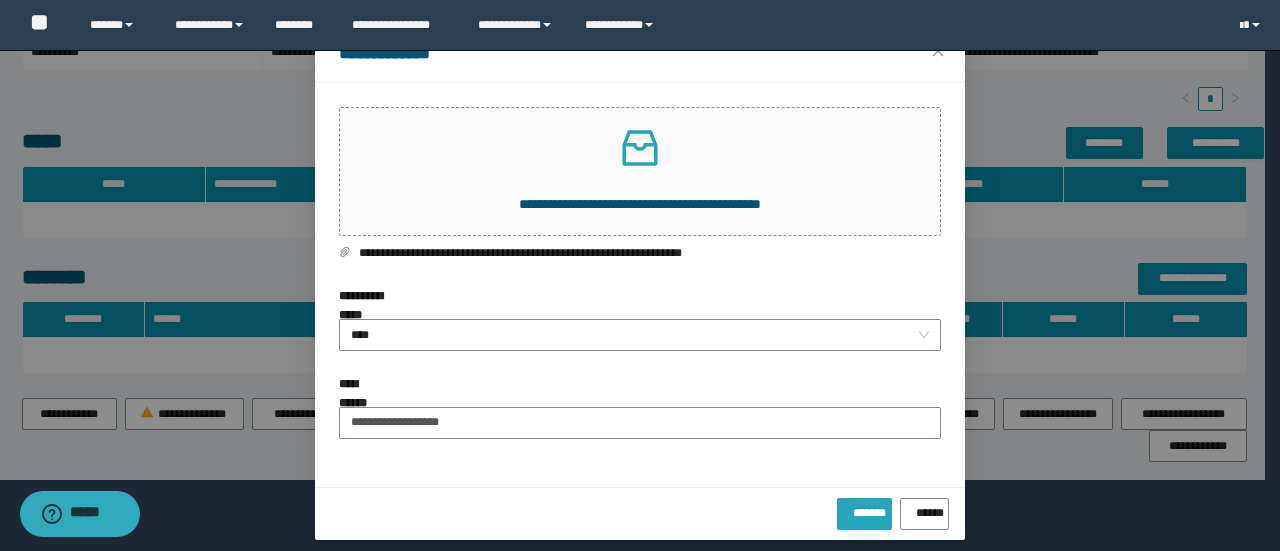 click on "*******" at bounding box center (864, 509) 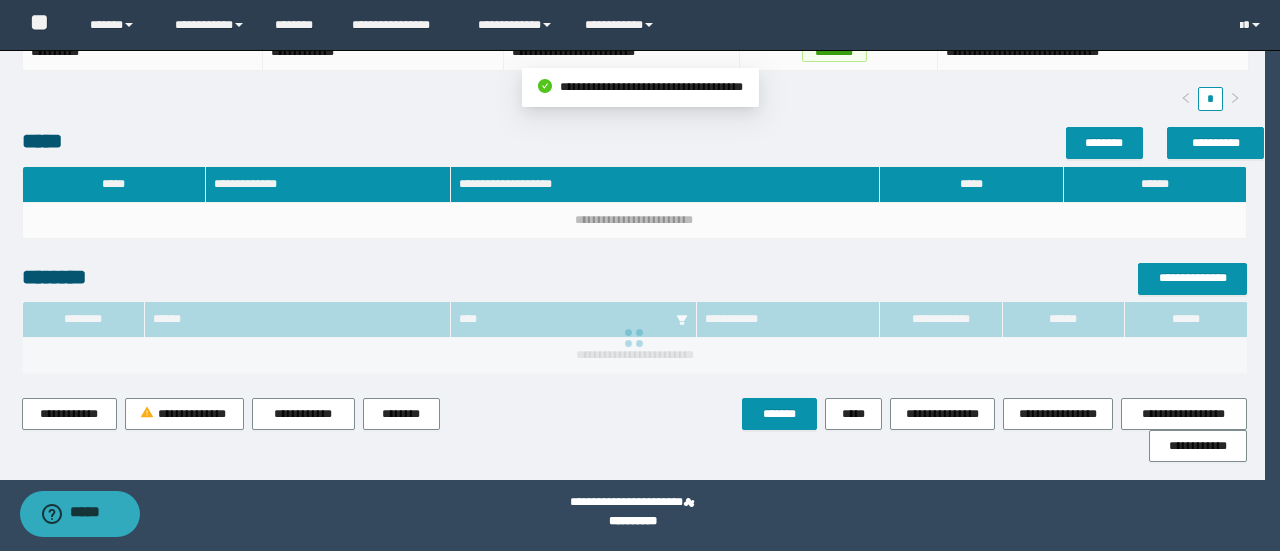 scroll, scrollTop: 0, scrollLeft: 0, axis: both 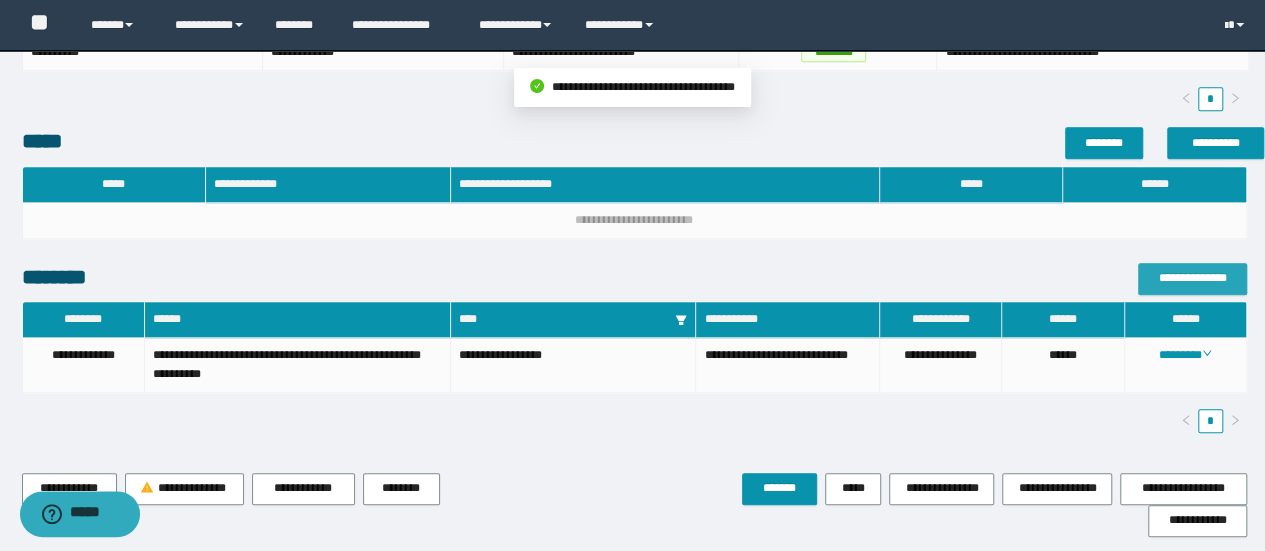 click on "**********" at bounding box center (1192, 279) 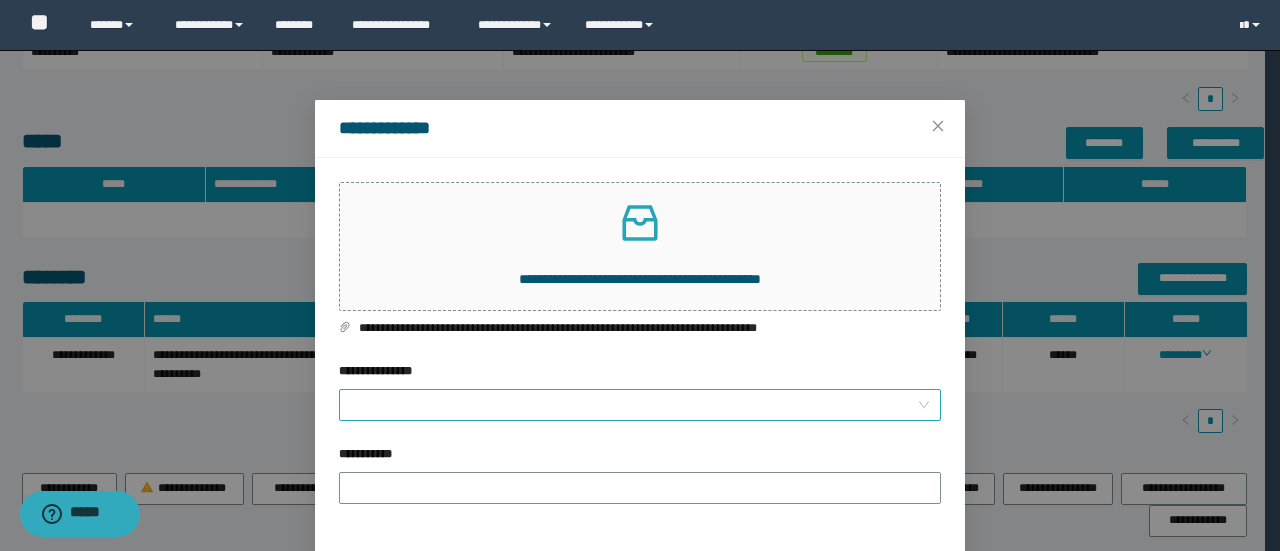click on "**********" at bounding box center (634, 405) 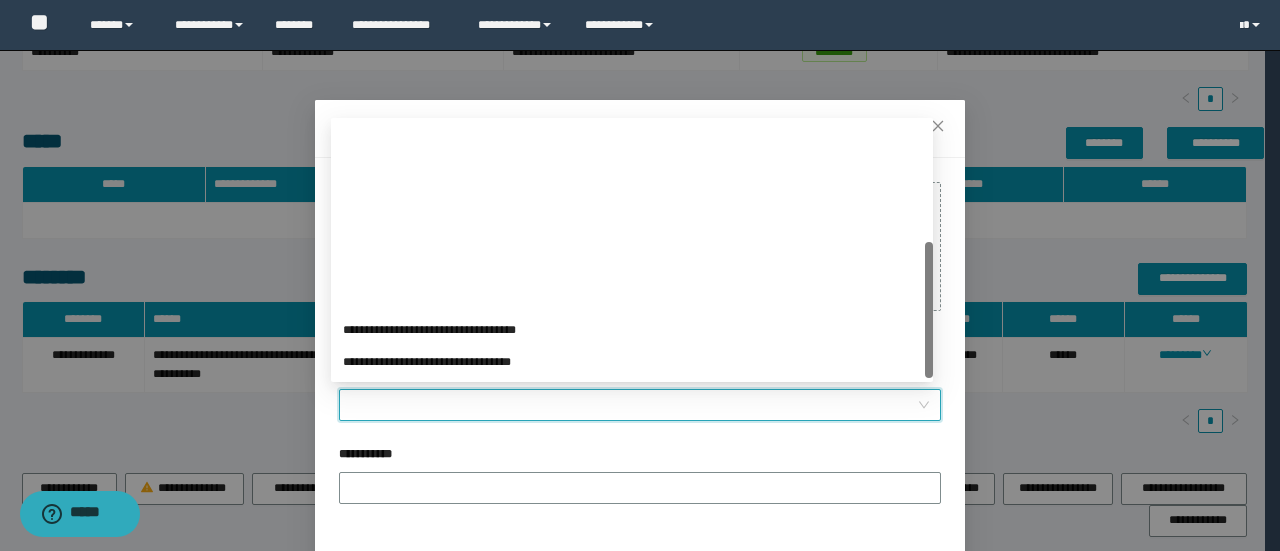 scroll, scrollTop: 224, scrollLeft: 0, axis: vertical 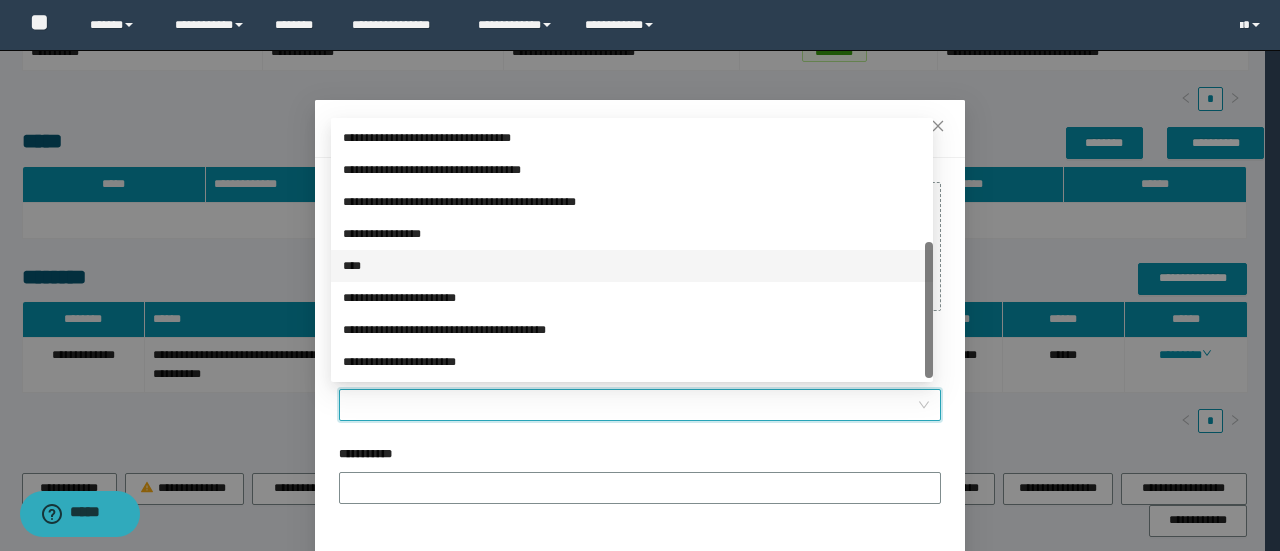 click on "****" at bounding box center (632, 266) 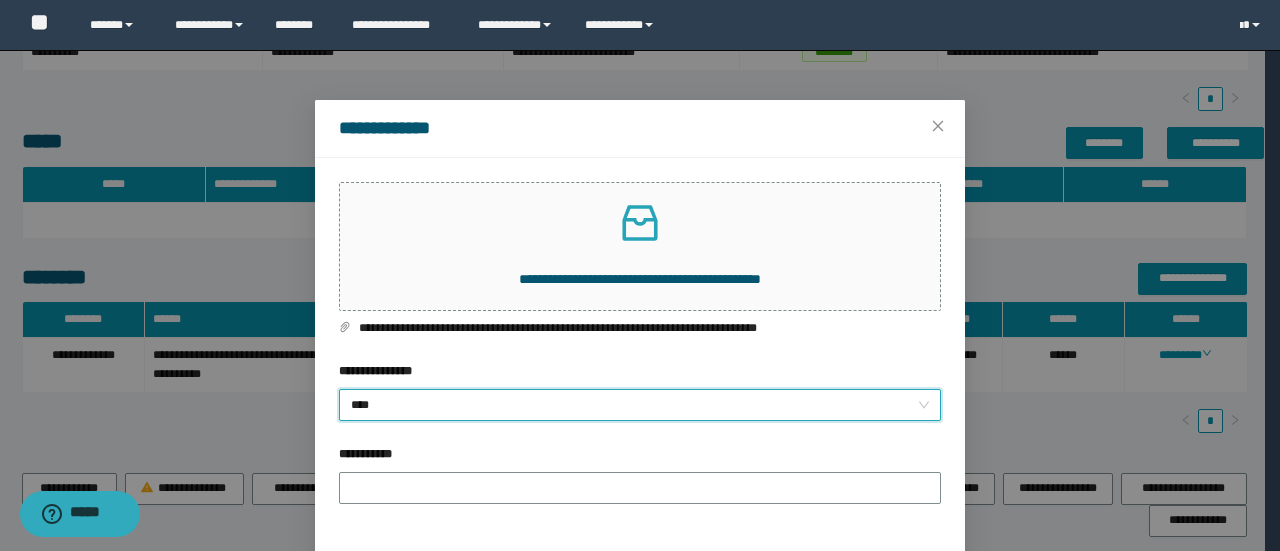 drag, startPoint x: 510, startPoint y: 517, endPoint x: 518, endPoint y: 499, distance: 19.697716 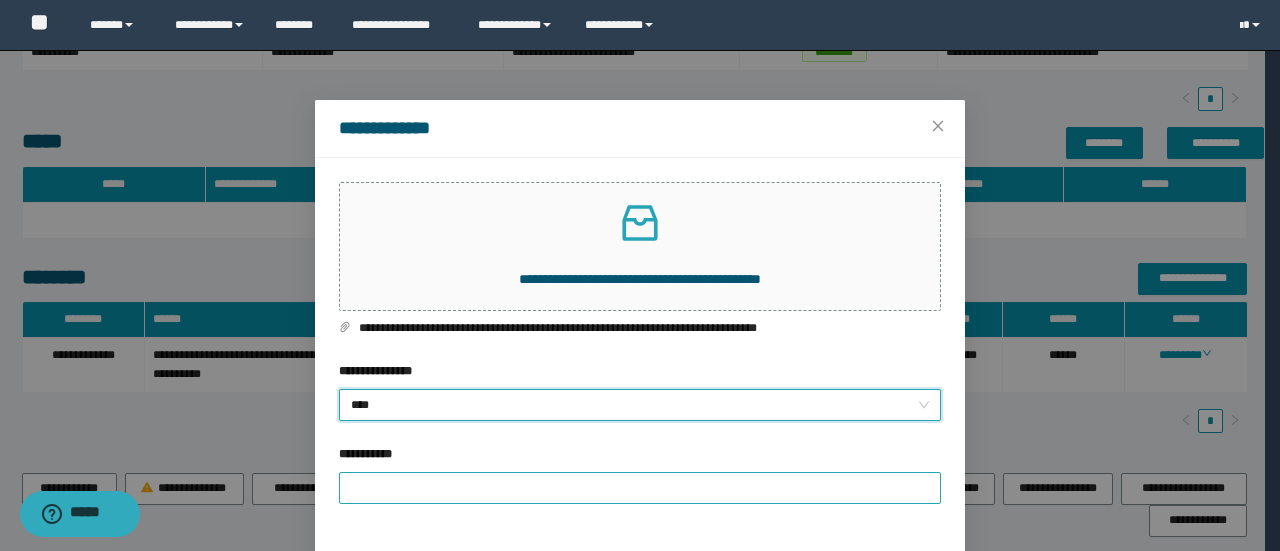 click on "**********" at bounding box center (640, 486) 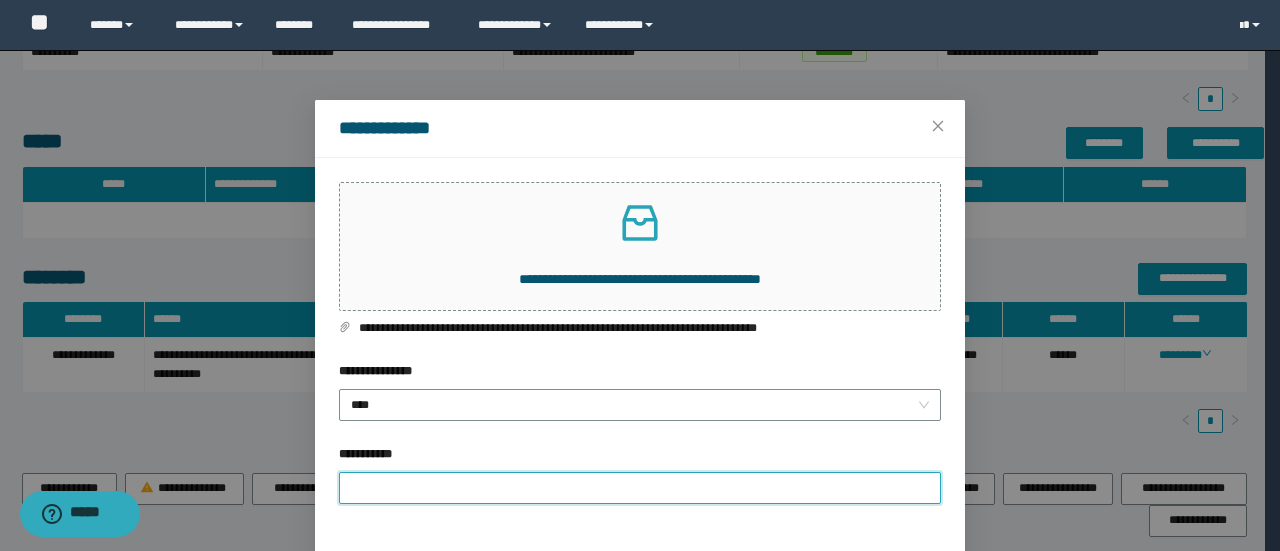 click on "**********" at bounding box center [640, 488] 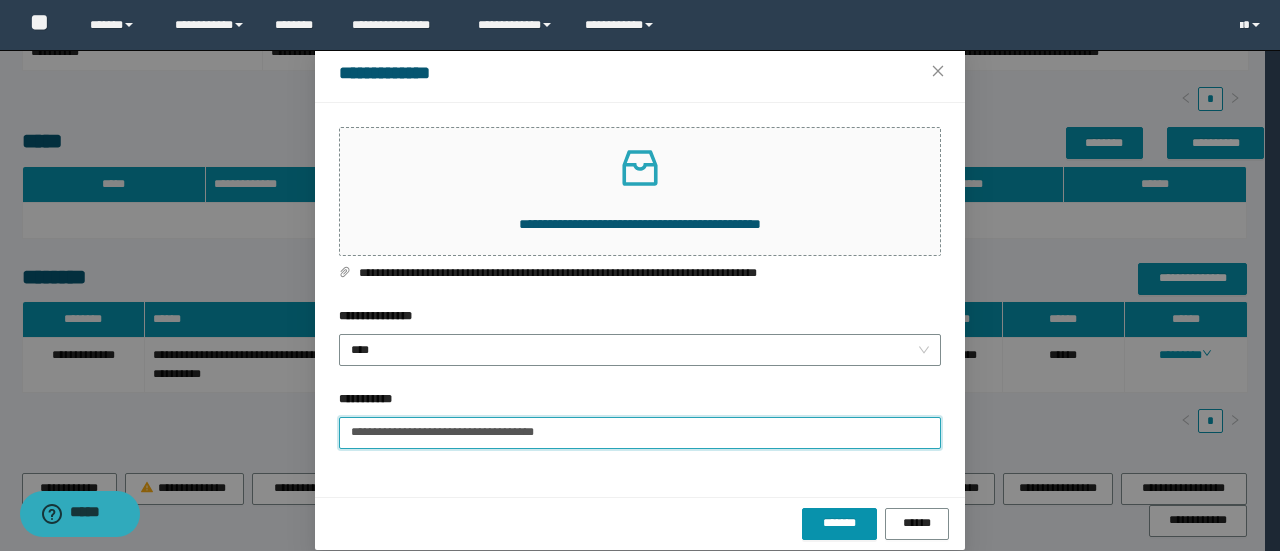 scroll, scrollTop: 75, scrollLeft: 0, axis: vertical 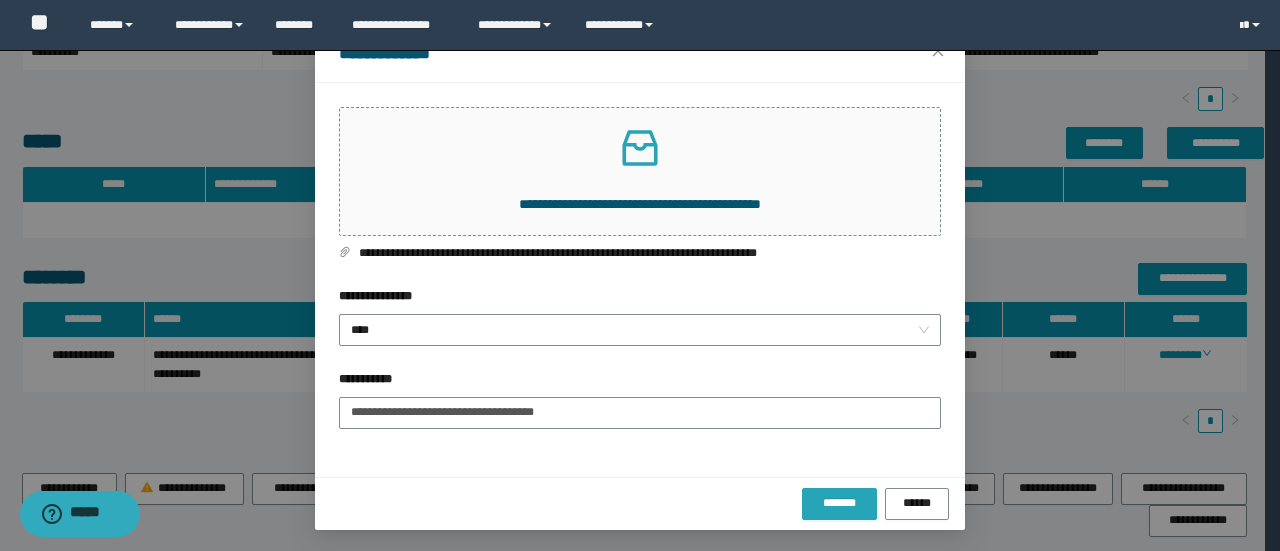 click on "*******" at bounding box center [839, 503] 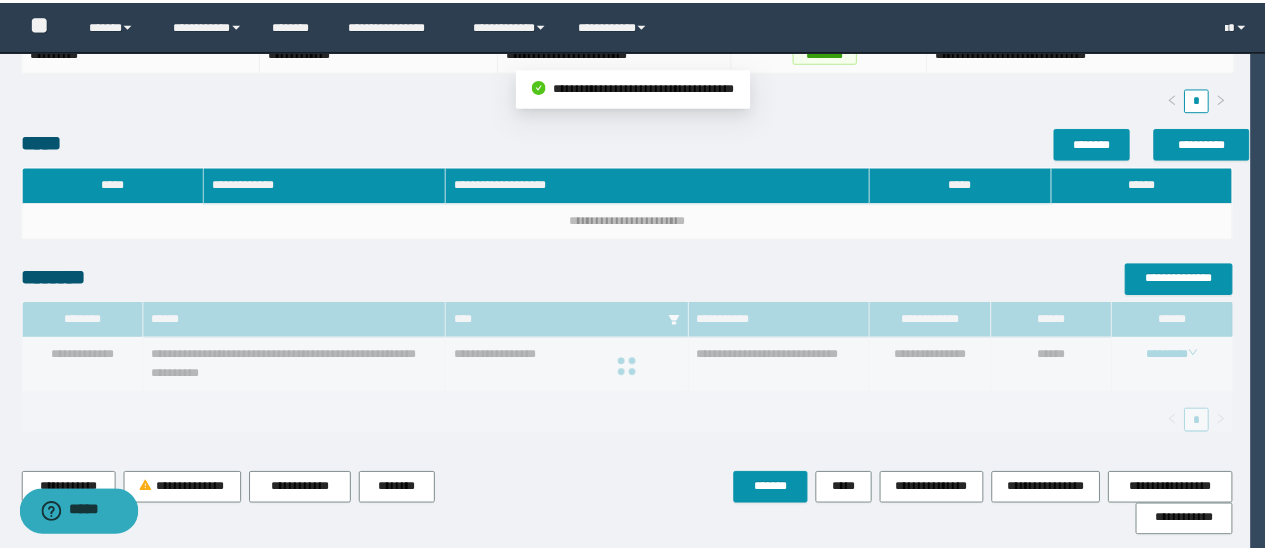 scroll, scrollTop: 0, scrollLeft: 0, axis: both 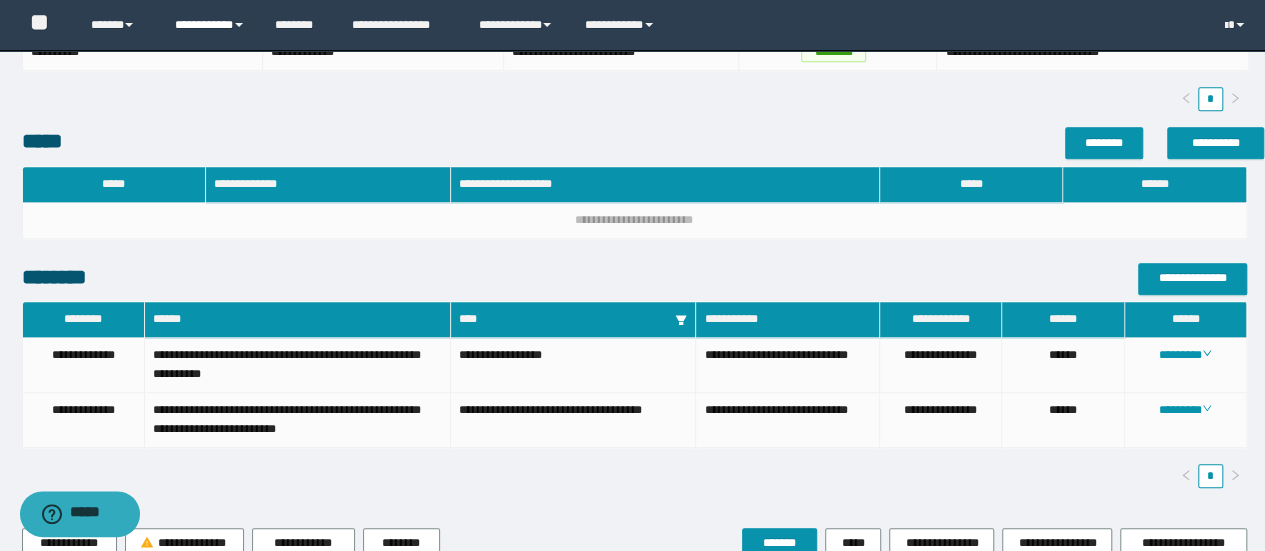 click at bounding box center [239, 25] 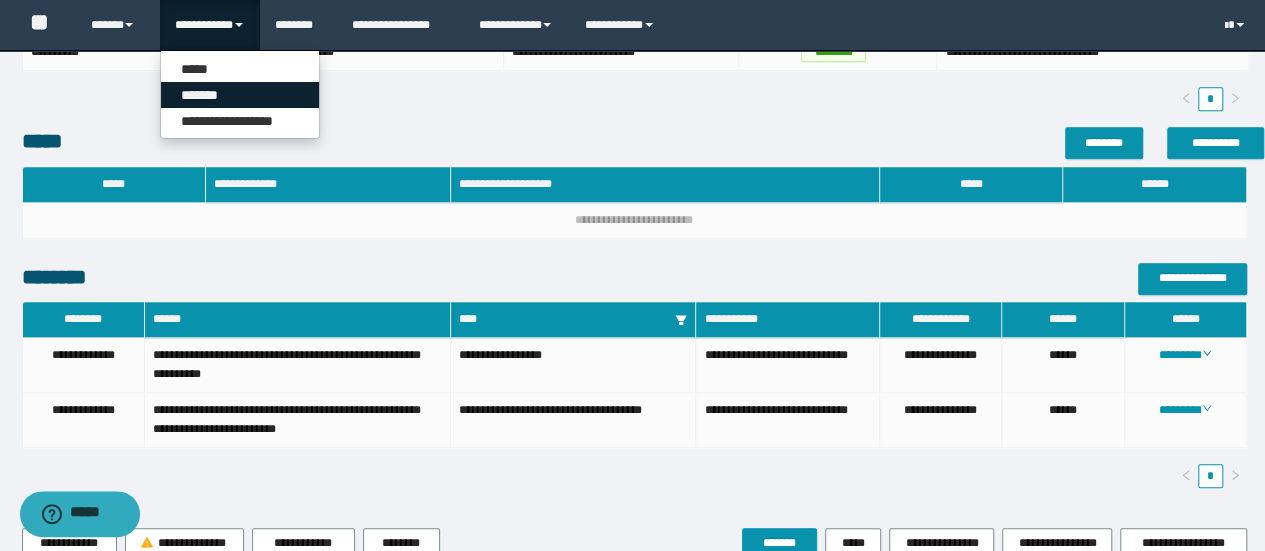 click on "*******" at bounding box center [240, 95] 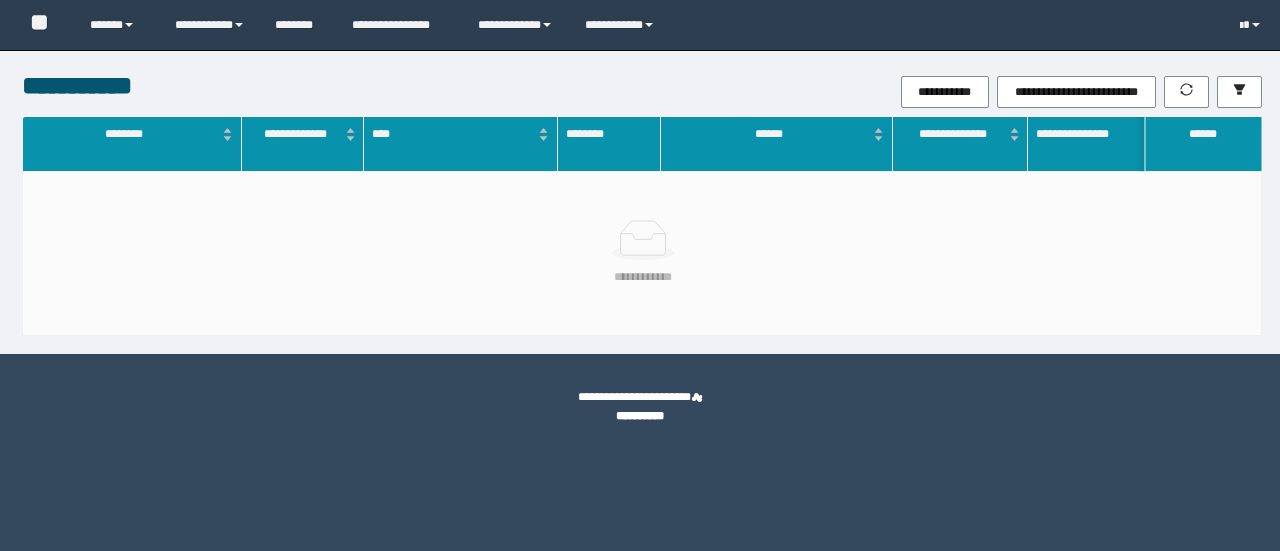 scroll, scrollTop: 0, scrollLeft: 0, axis: both 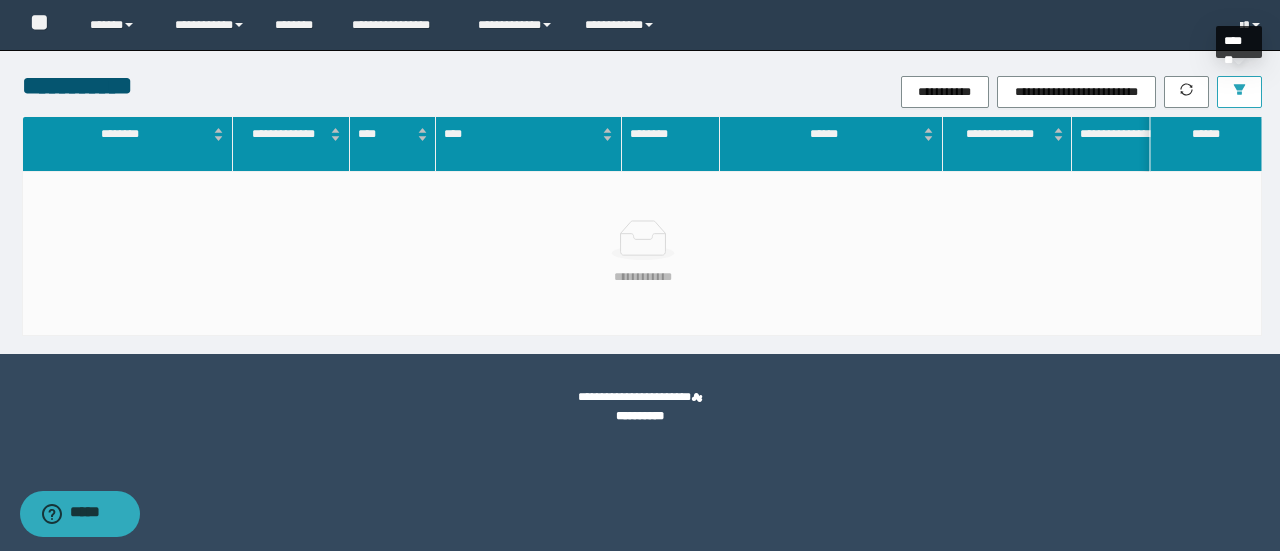 click at bounding box center (1239, 92) 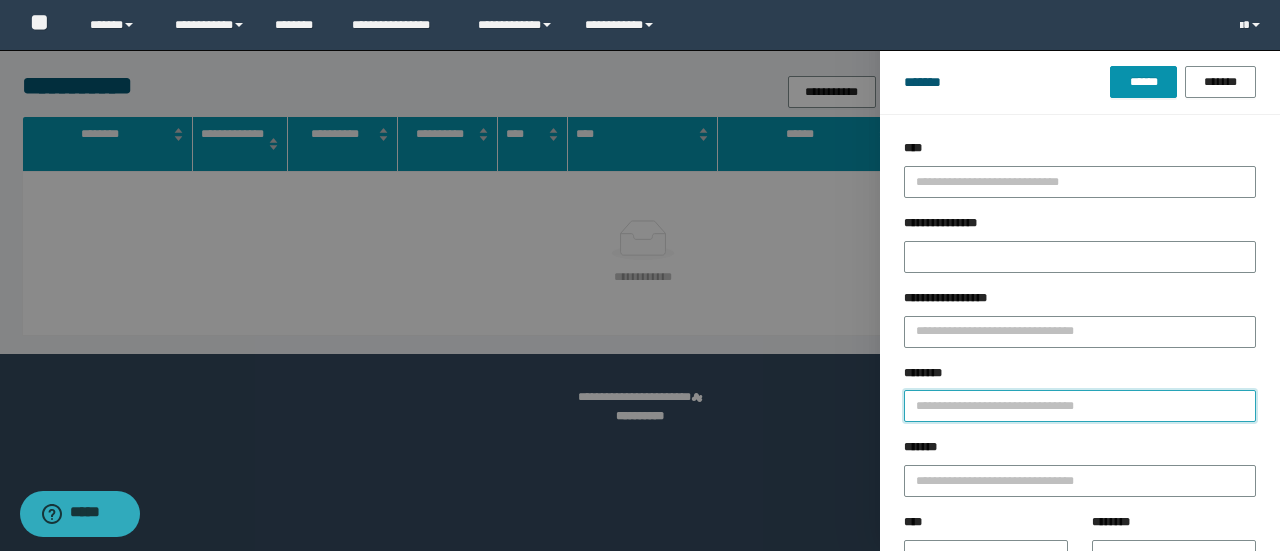 click on "********" at bounding box center (1080, 406) 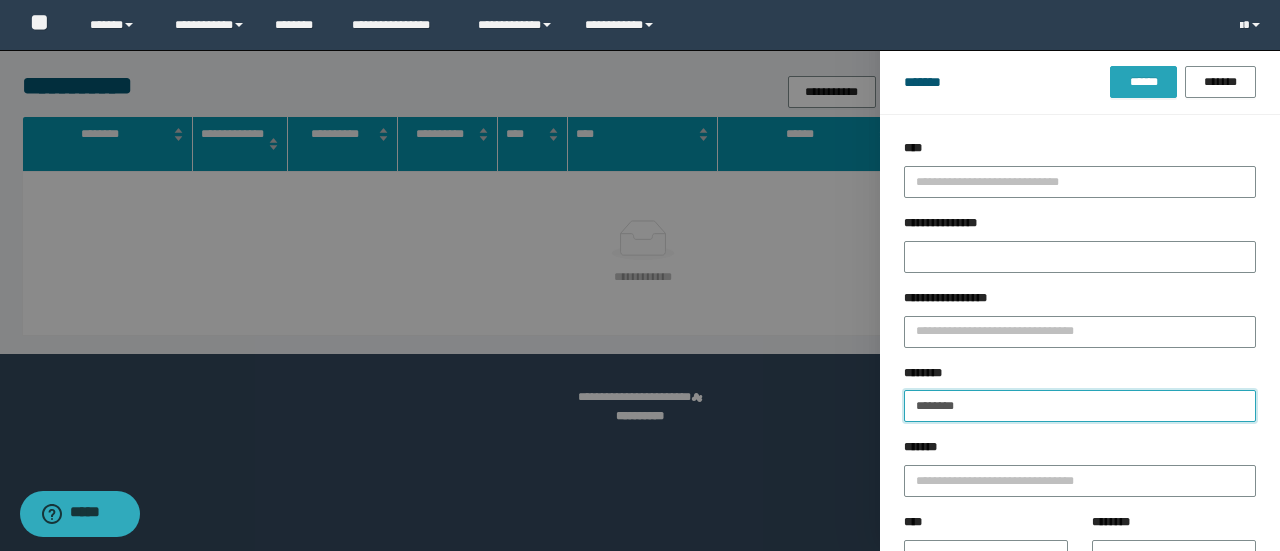 type on "********" 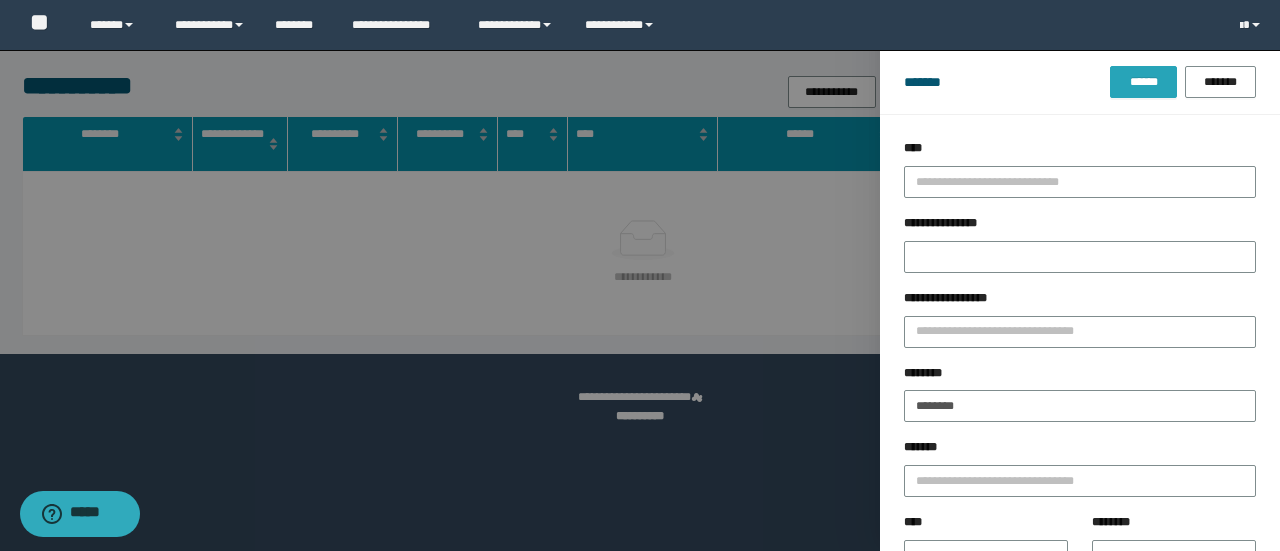 click on "******" at bounding box center (1143, 82) 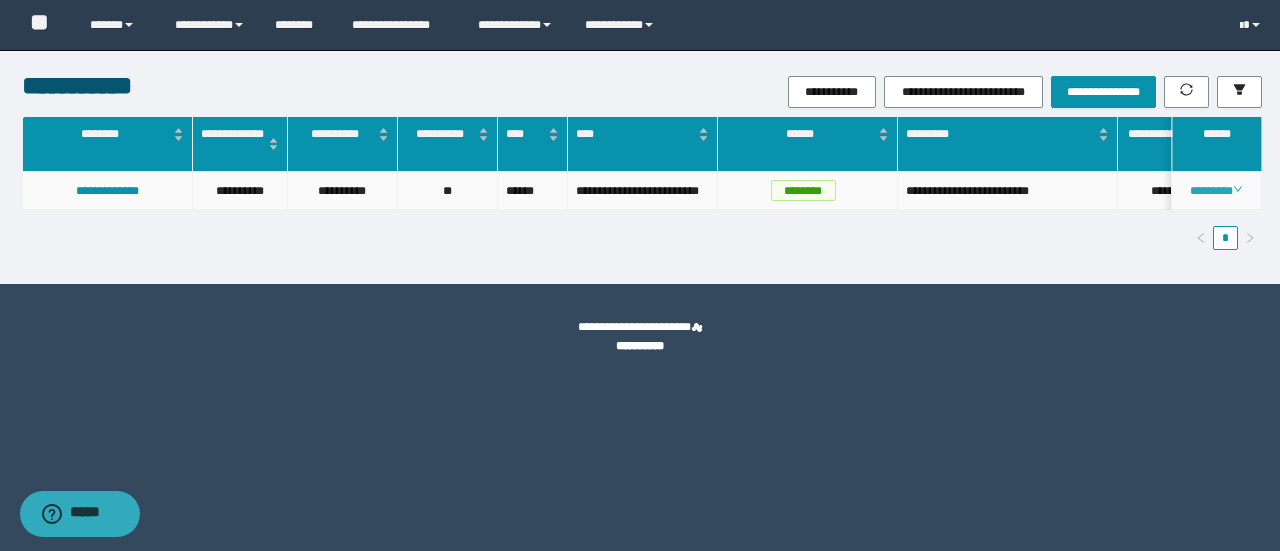 click on "********" at bounding box center [1216, 191] 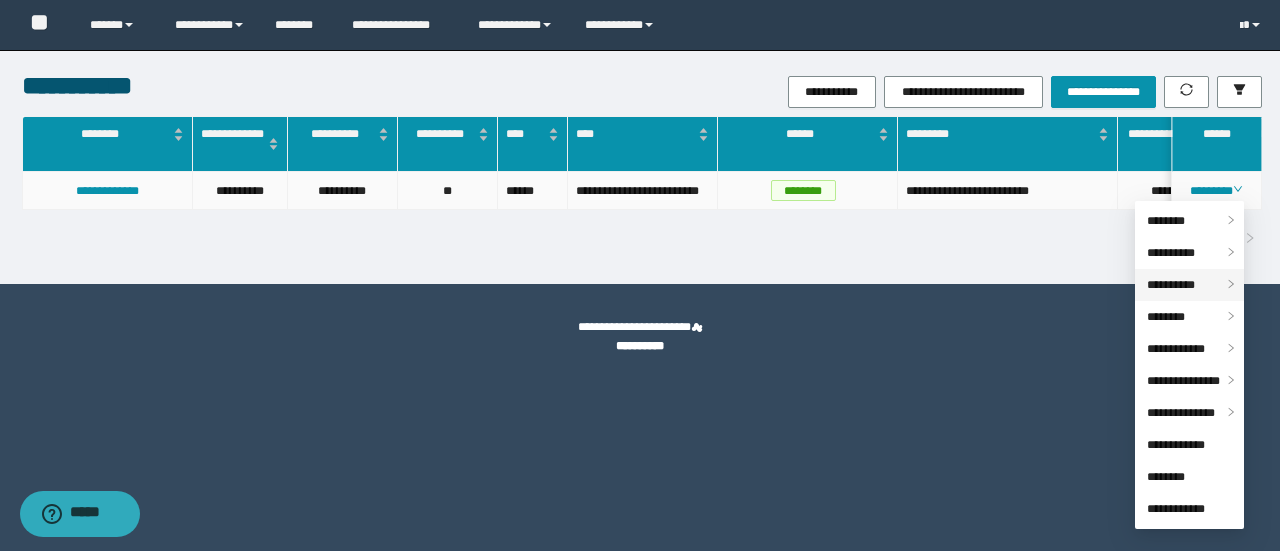 click on "**********" at bounding box center [1171, 285] 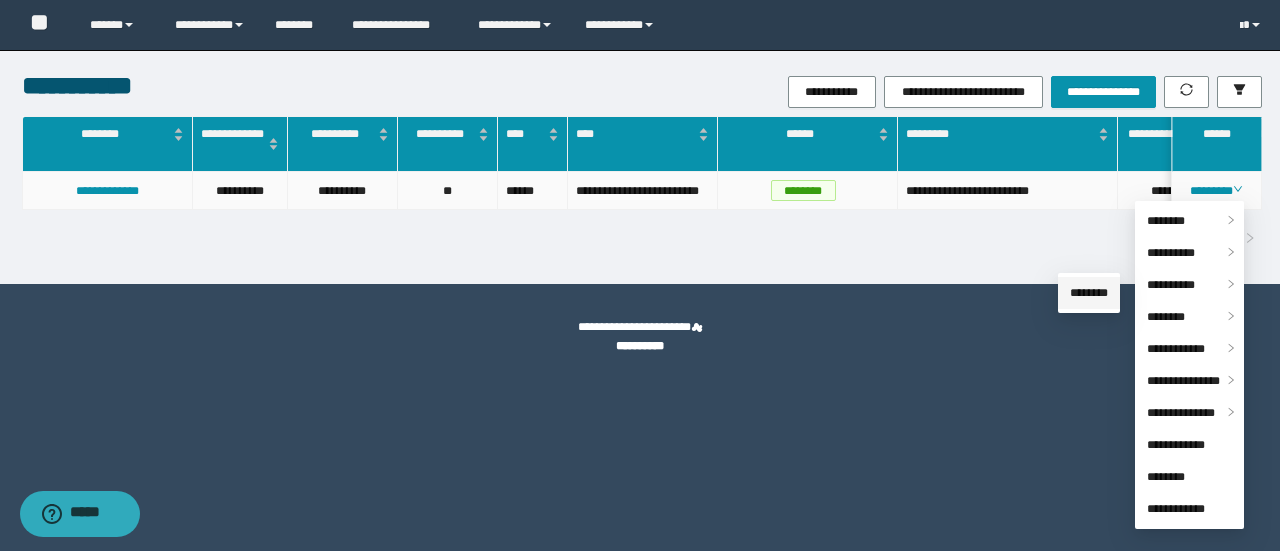 click on "********" at bounding box center [1089, 293] 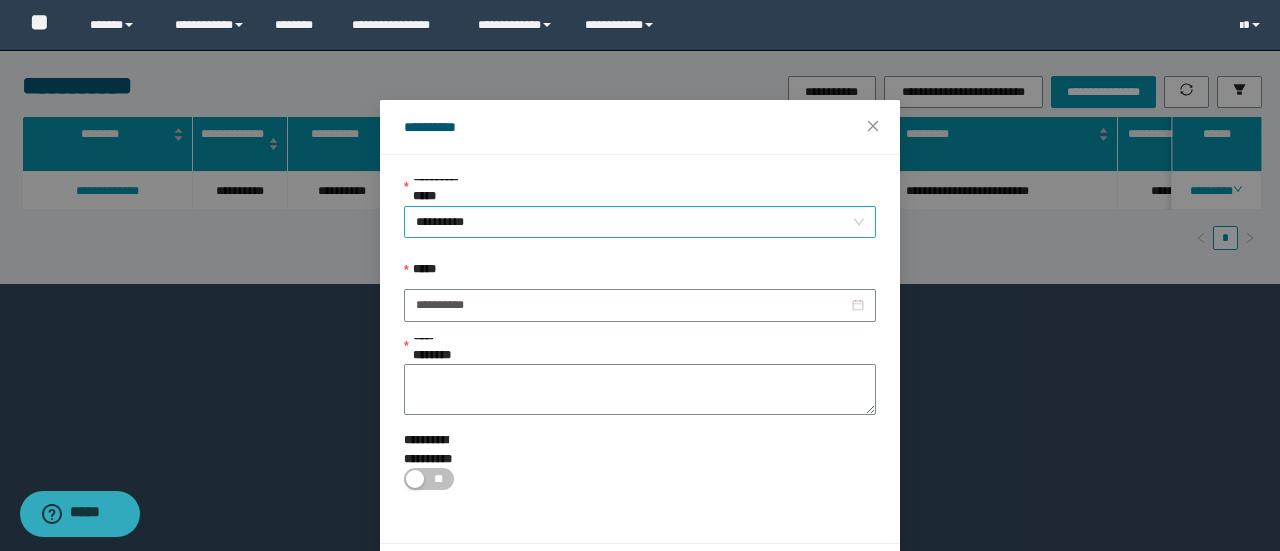 click on "**********" at bounding box center (640, 222) 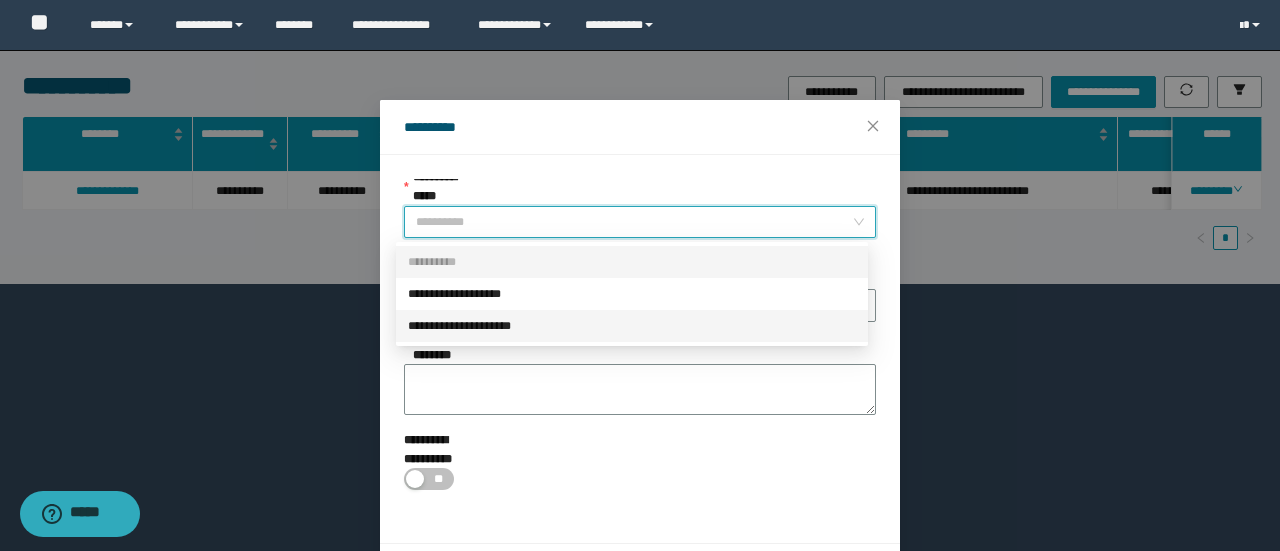 click on "**********" at bounding box center (632, 326) 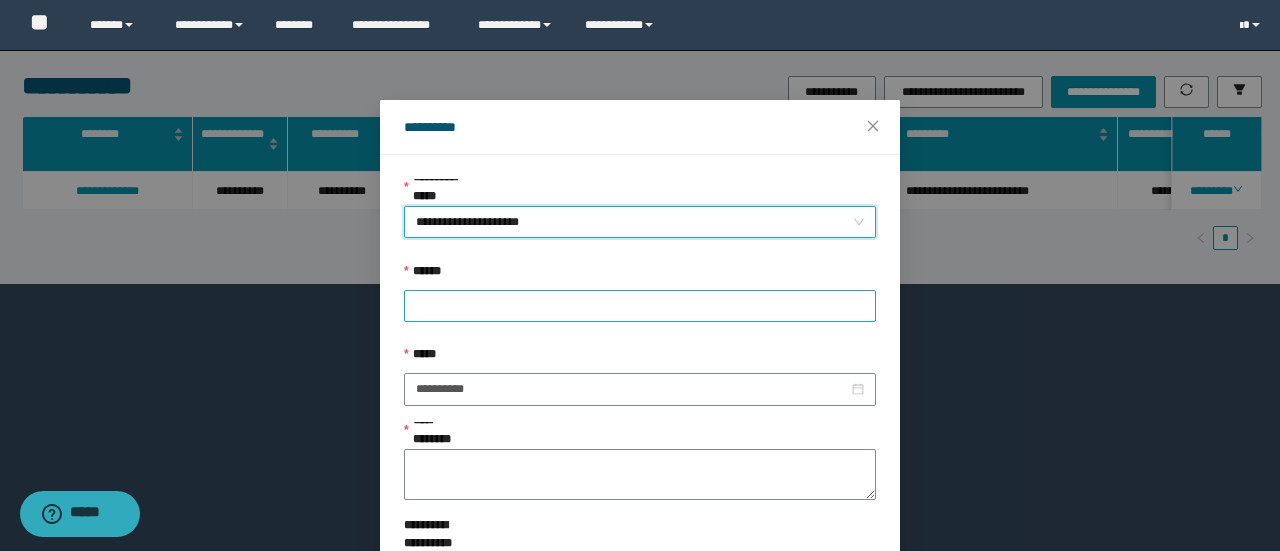 click at bounding box center (640, 306) 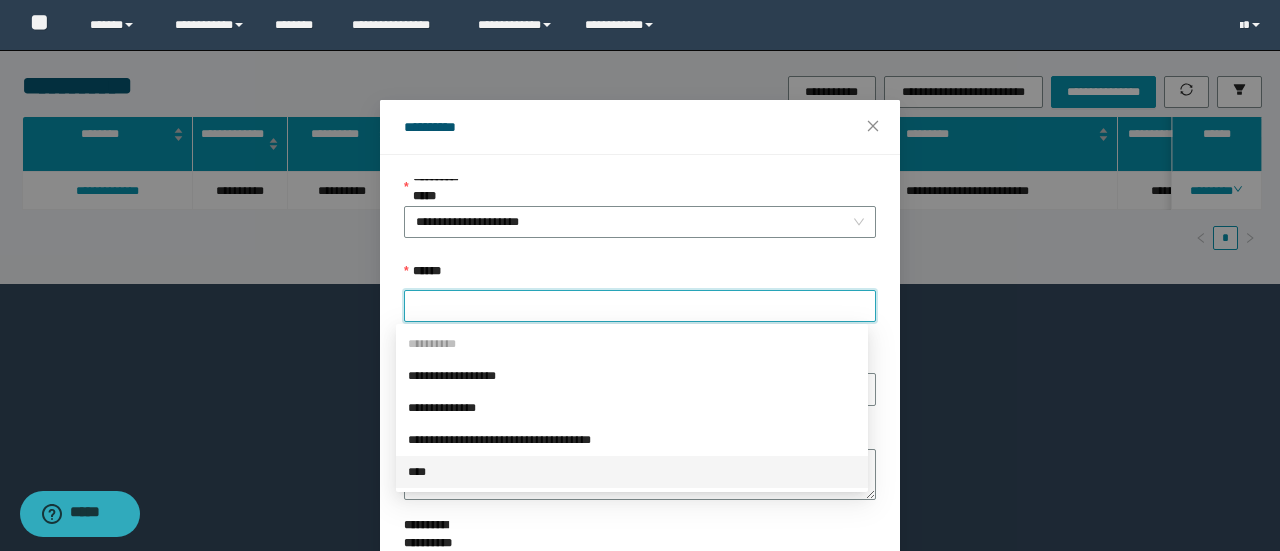 click on "****" at bounding box center [632, 472] 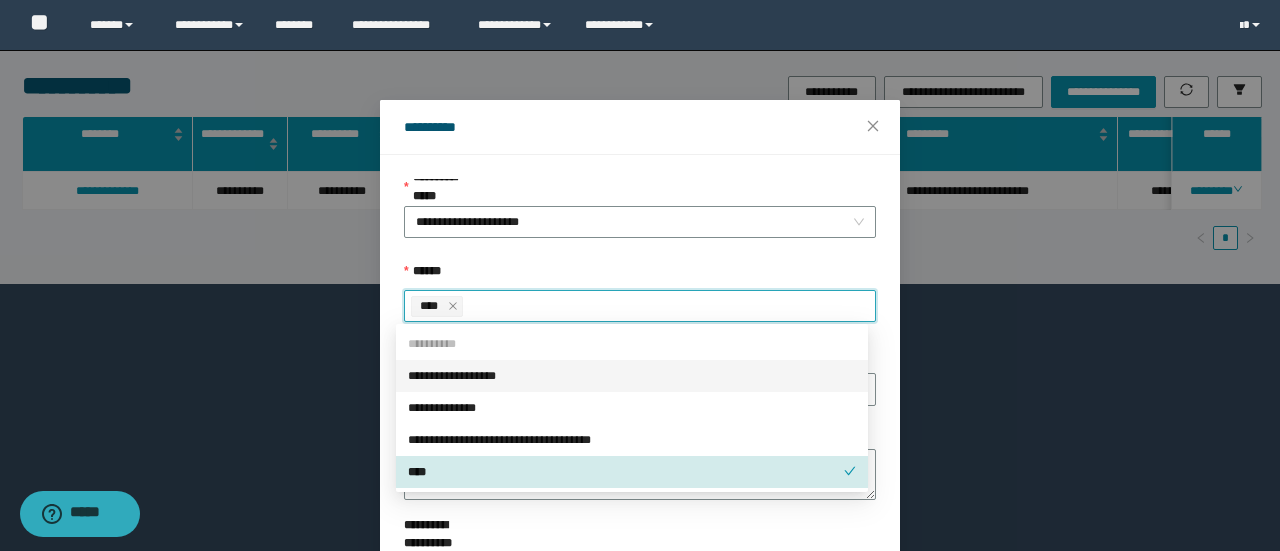 click on "**********" at bounding box center (640, 379) 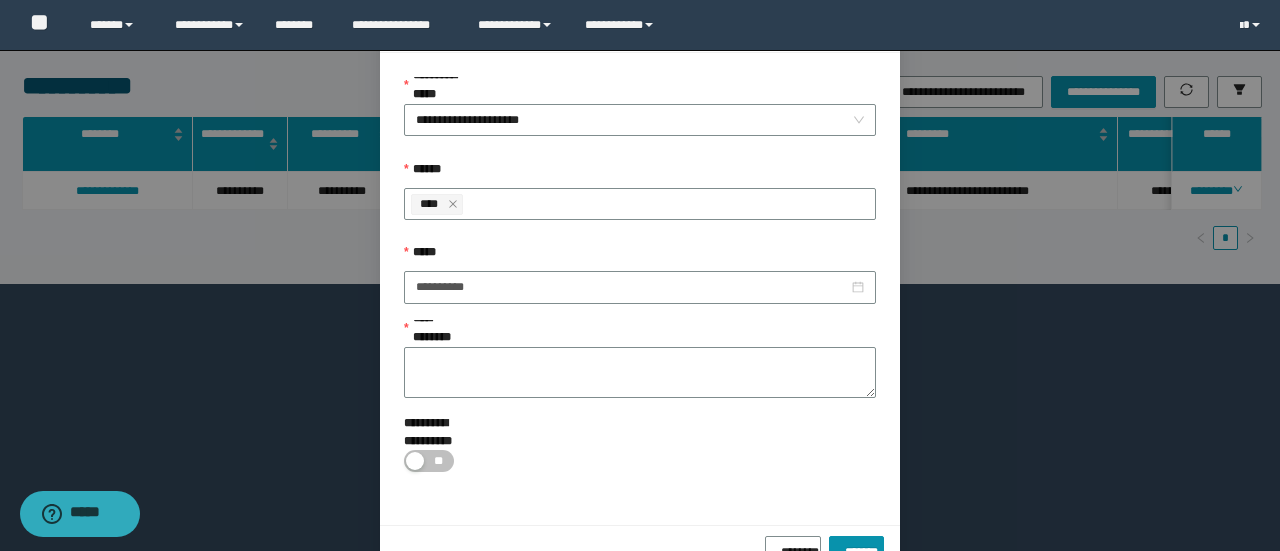 scroll, scrollTop: 146, scrollLeft: 0, axis: vertical 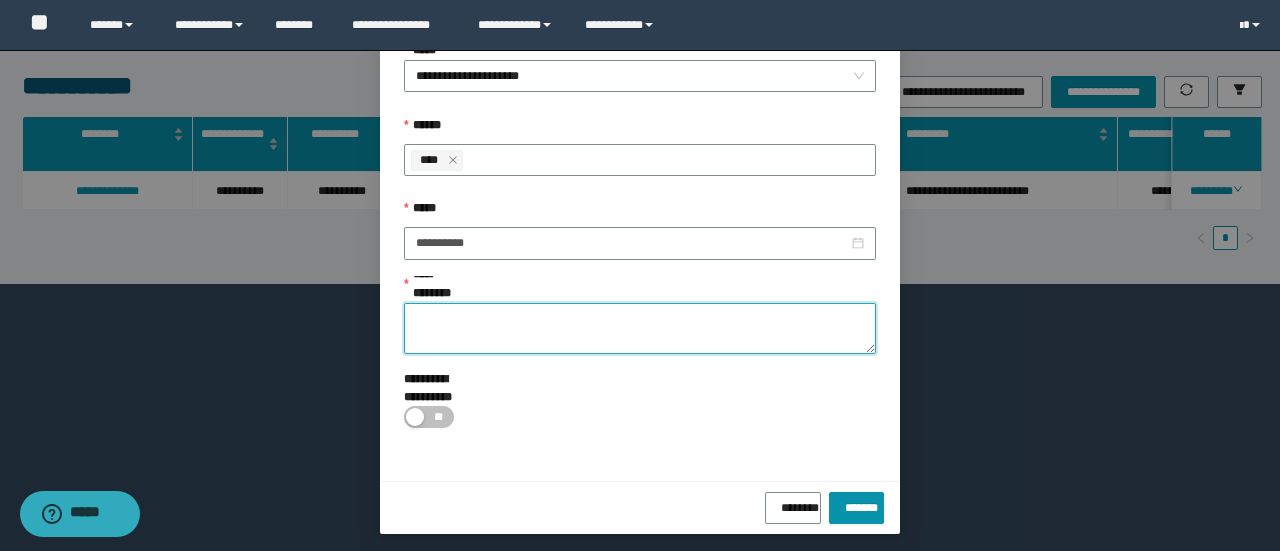 click on "**********" at bounding box center [640, 328] 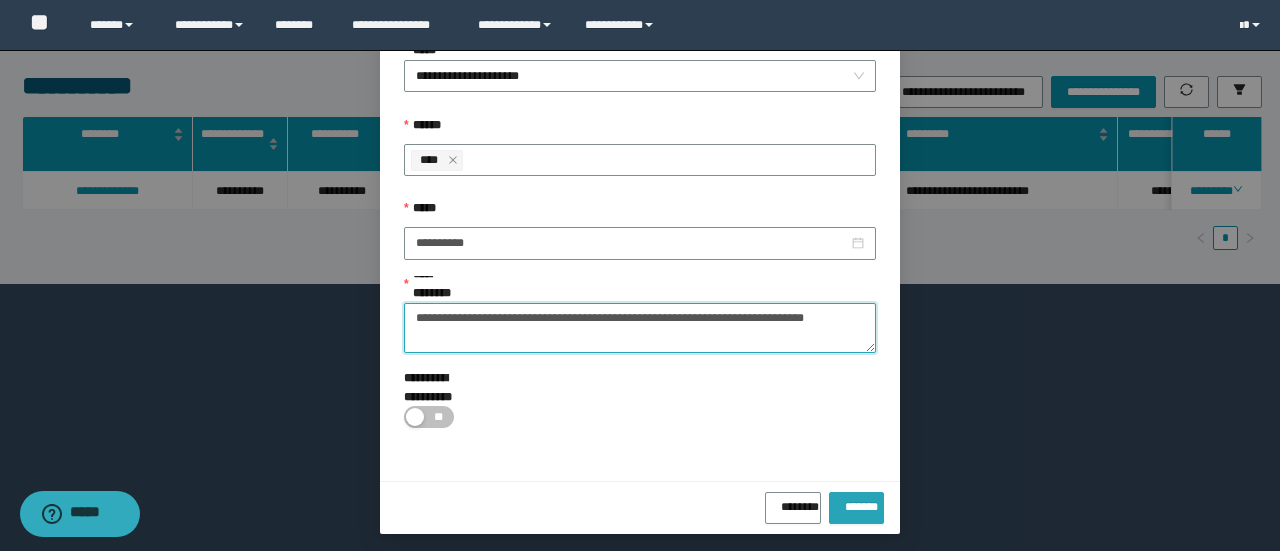 type on "**********" 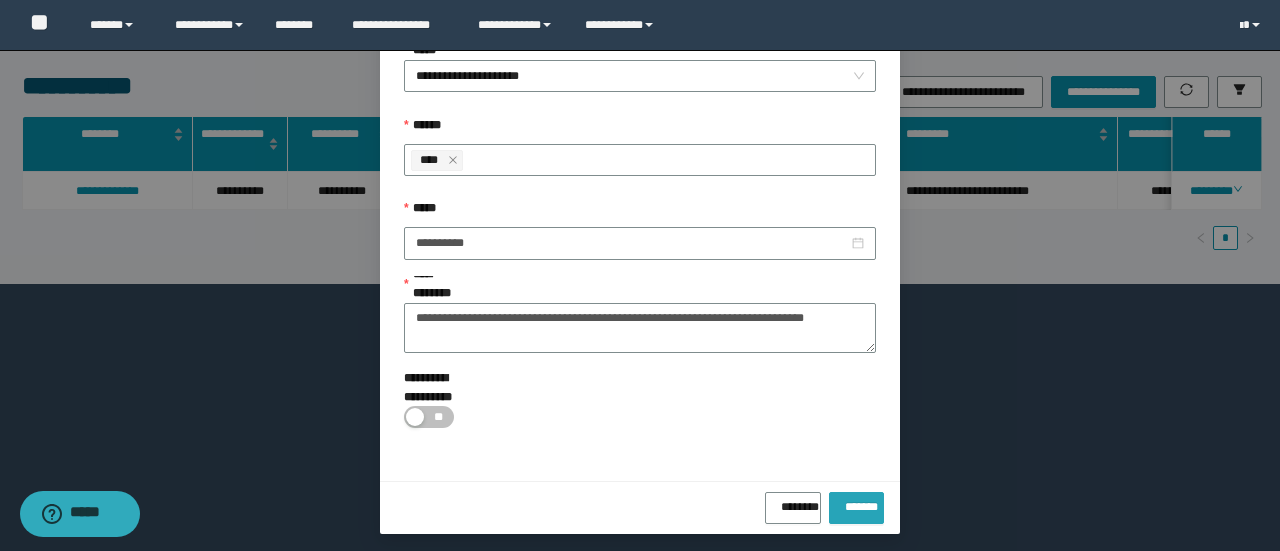 click on "*******" at bounding box center [856, 503] 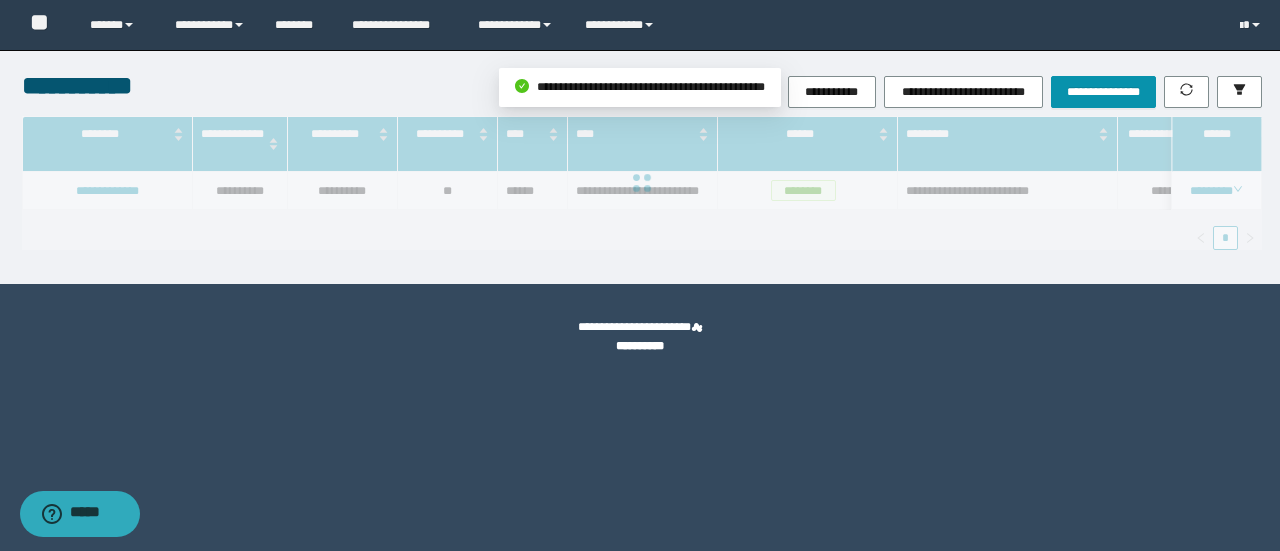 scroll, scrollTop: 0, scrollLeft: 0, axis: both 